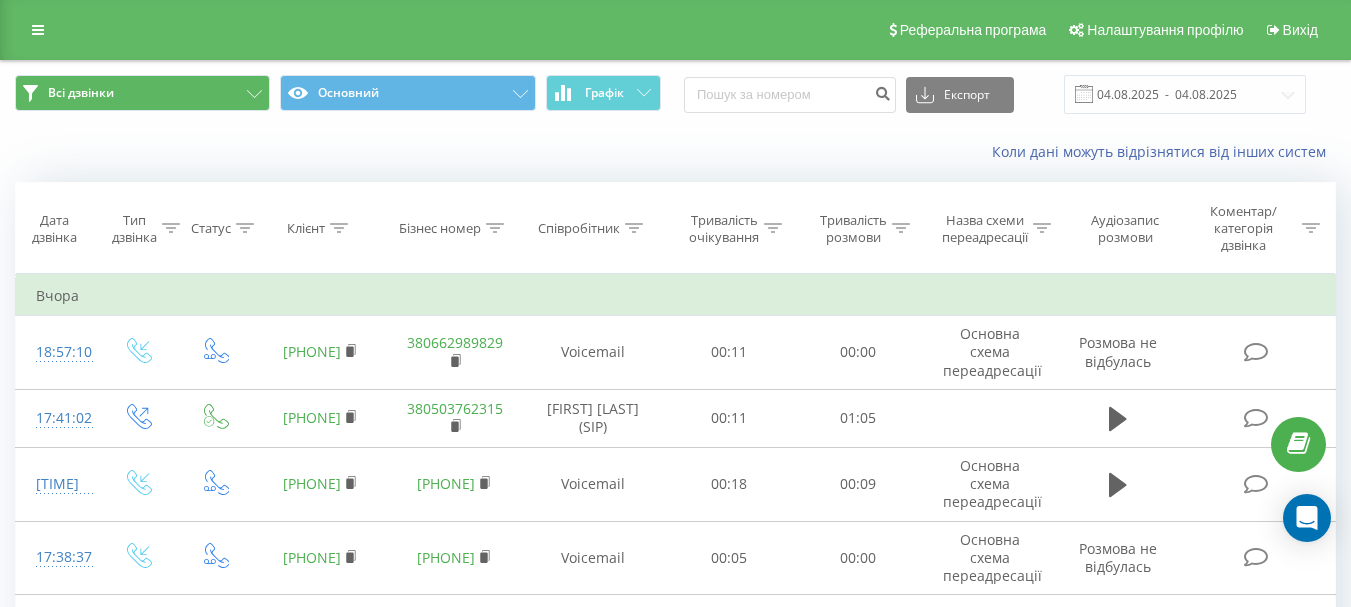 scroll, scrollTop: 0, scrollLeft: 0, axis: both 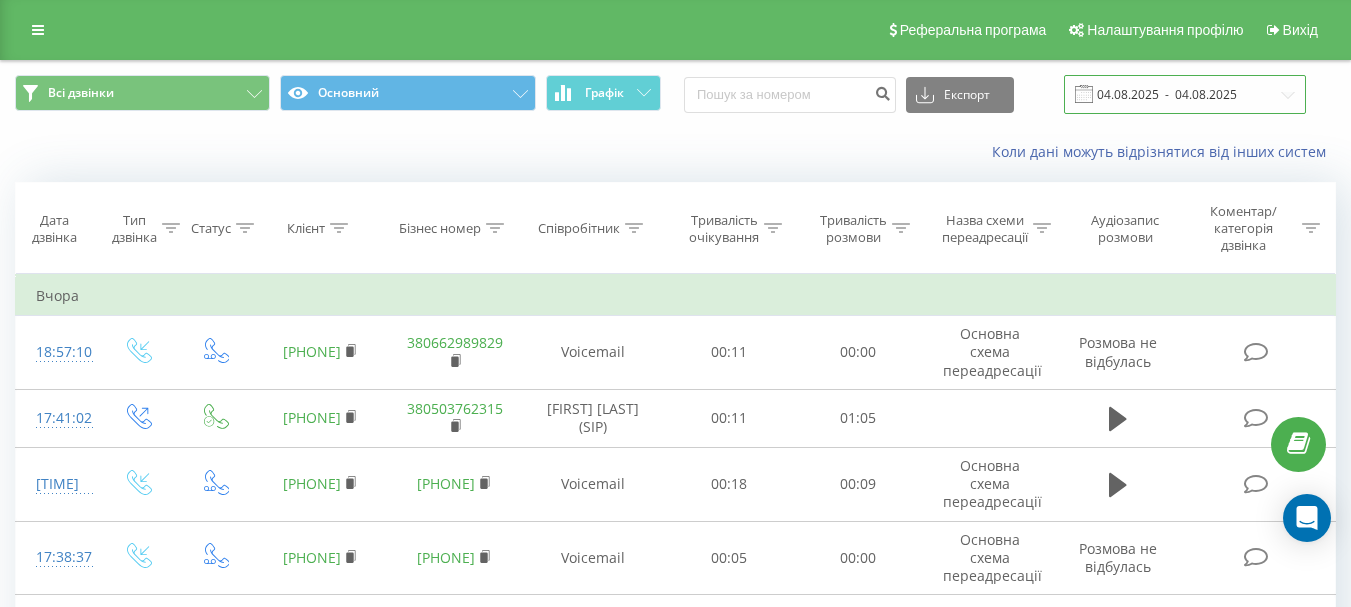 click on "04.08.2025  -  04.08.2025" at bounding box center (1185, 94) 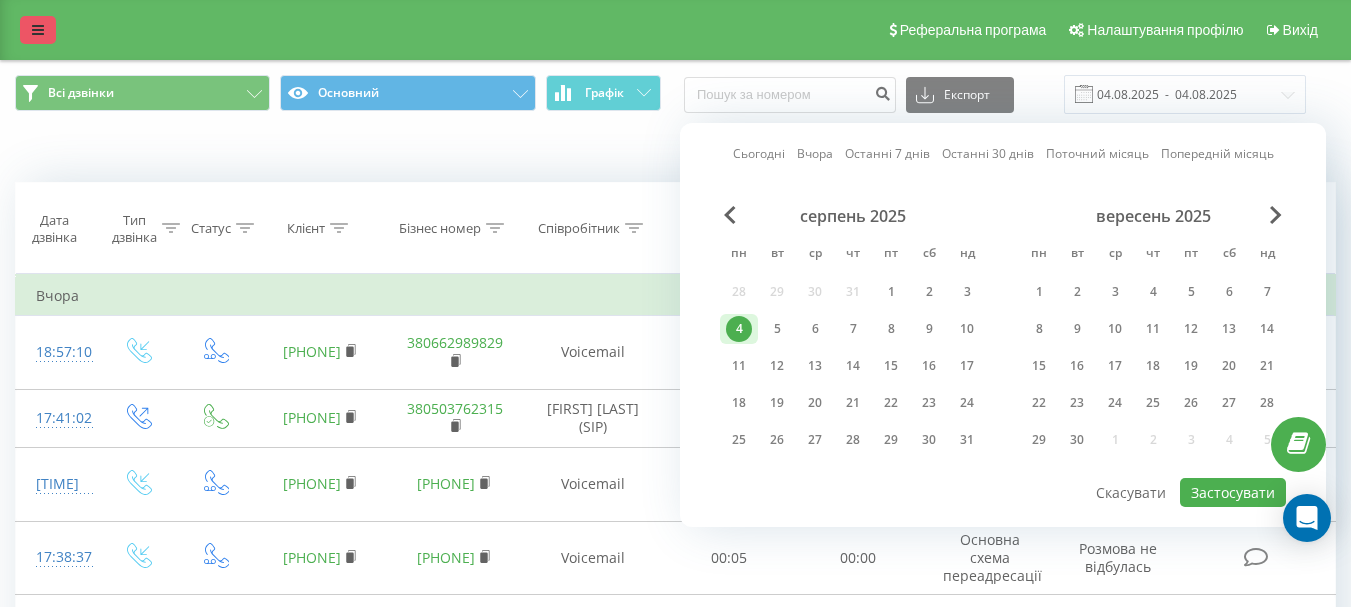 click at bounding box center (38, 30) 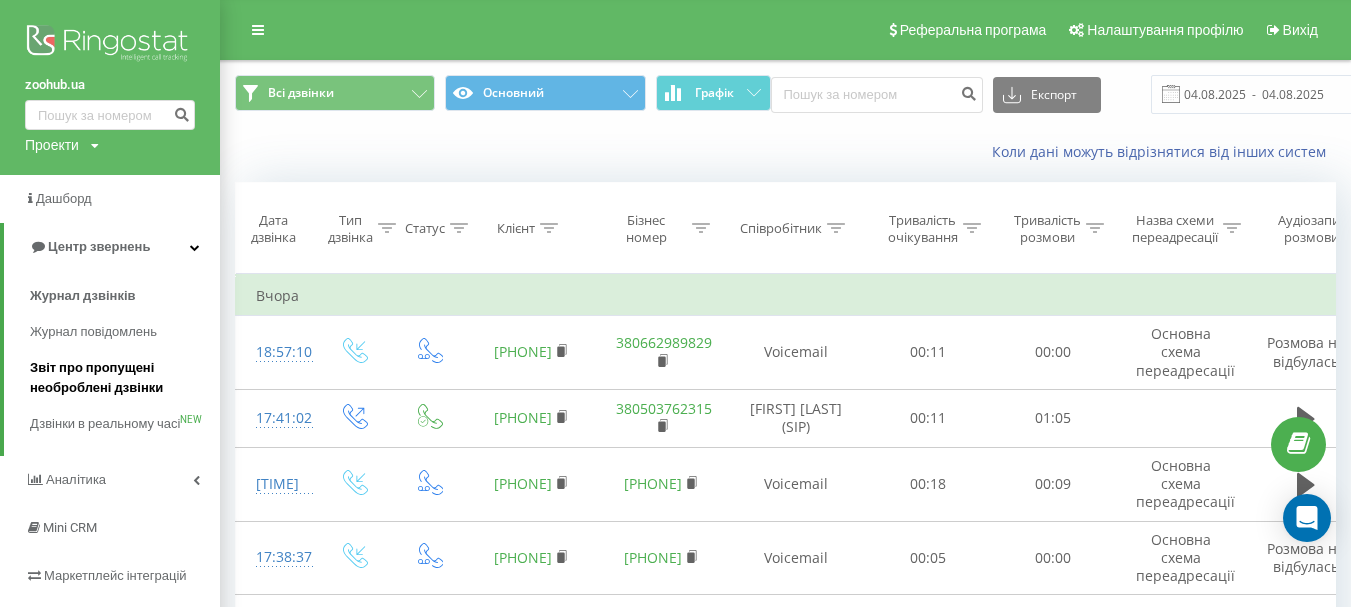 click on "Звіт про пропущені необроблені дзвінки" at bounding box center [120, 378] 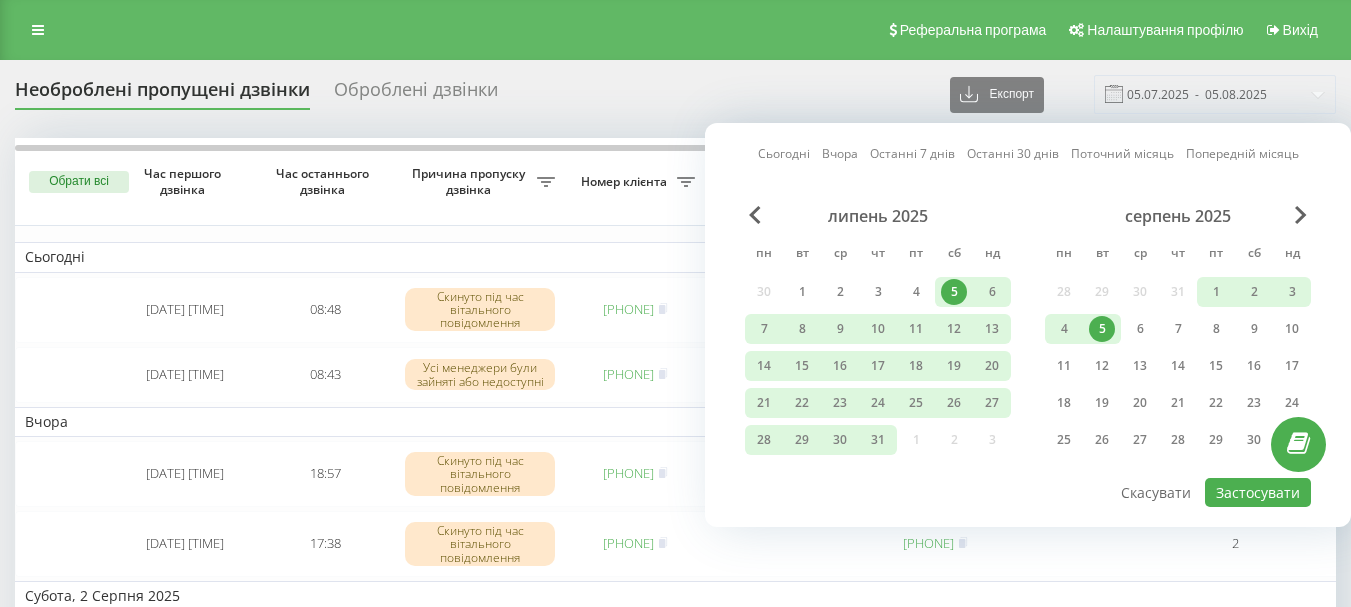 scroll, scrollTop: 0, scrollLeft: 0, axis: both 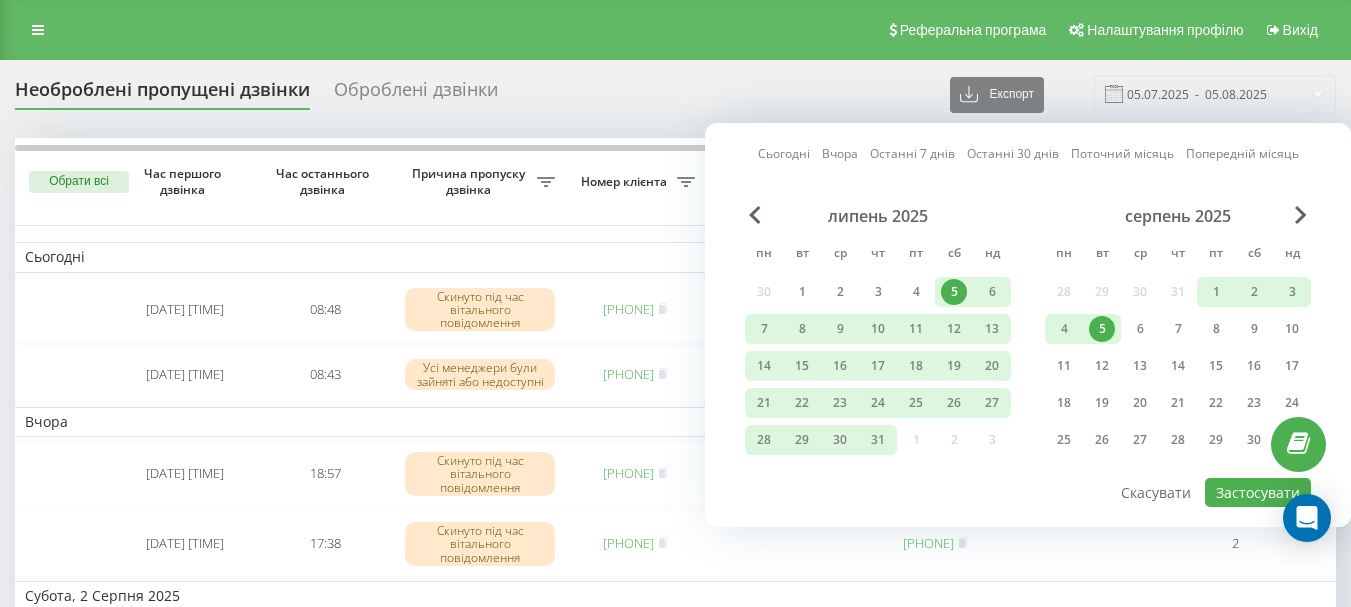 click on "Сьогодні" at bounding box center [784, 153] 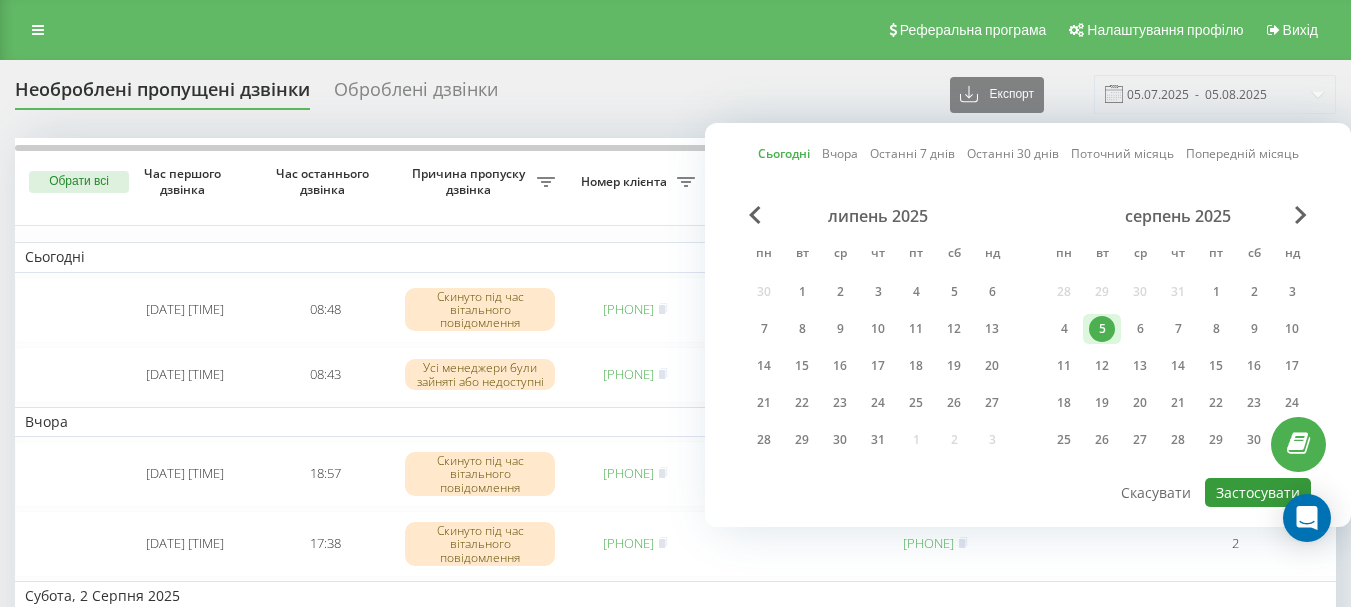 click on "Застосувати" at bounding box center [1258, 492] 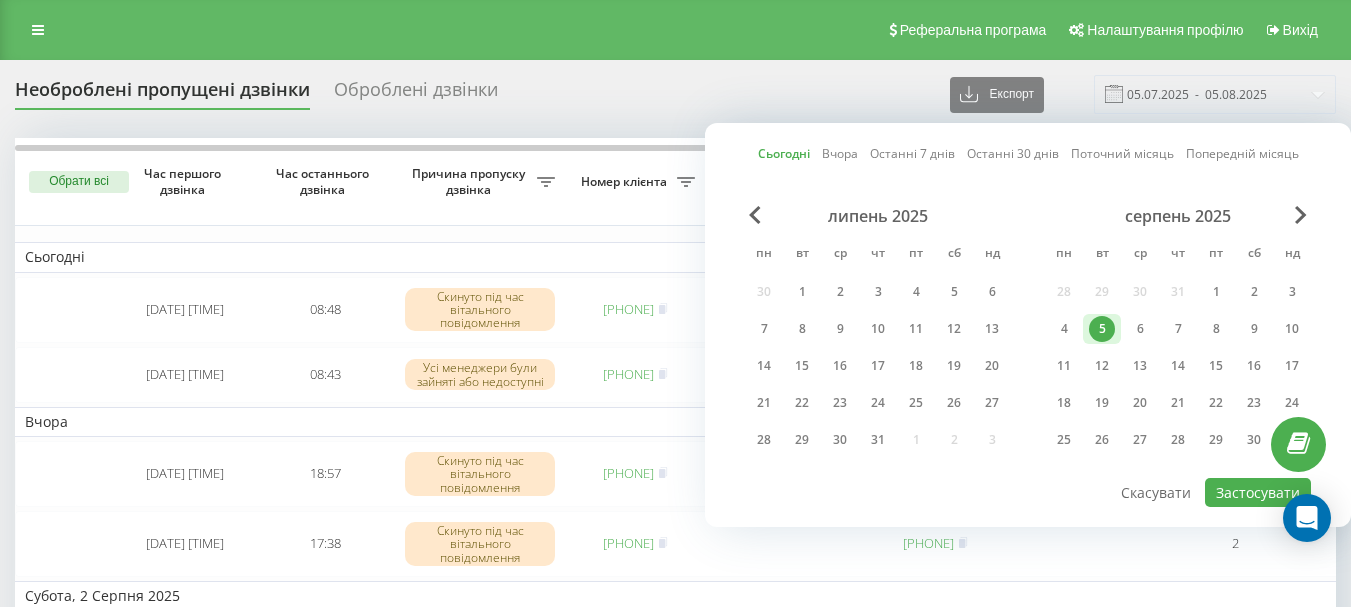 type on "05.08.2025  -  05.08.2025" 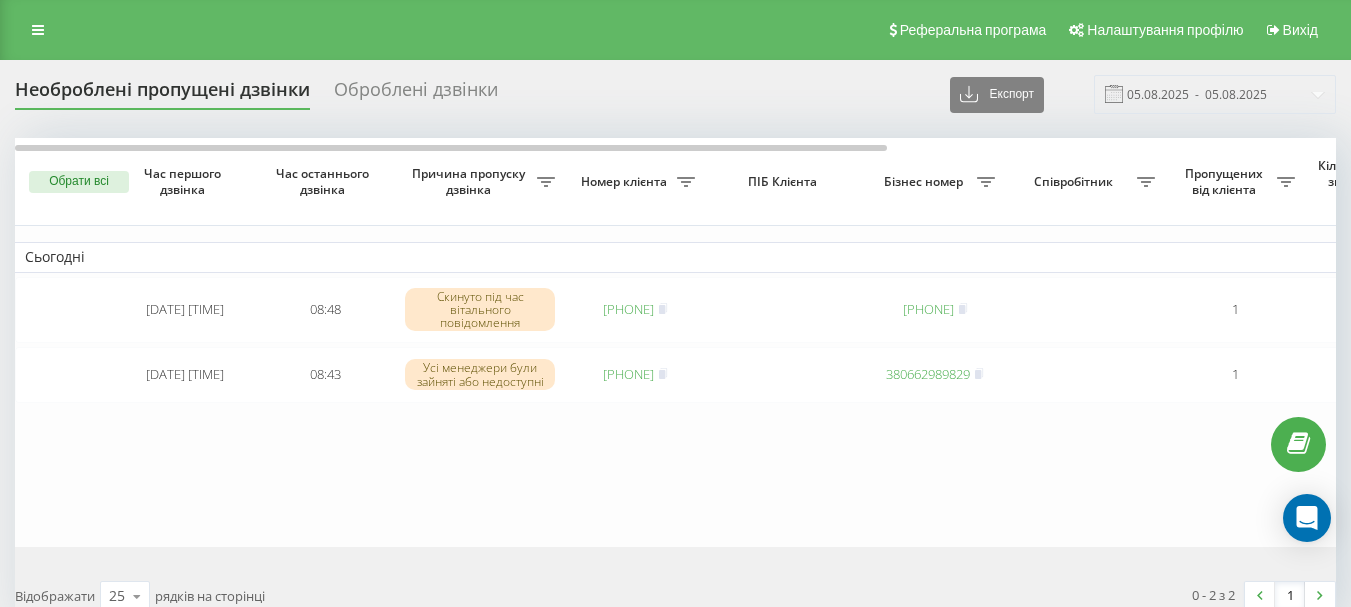 scroll, scrollTop: 0, scrollLeft: 0, axis: both 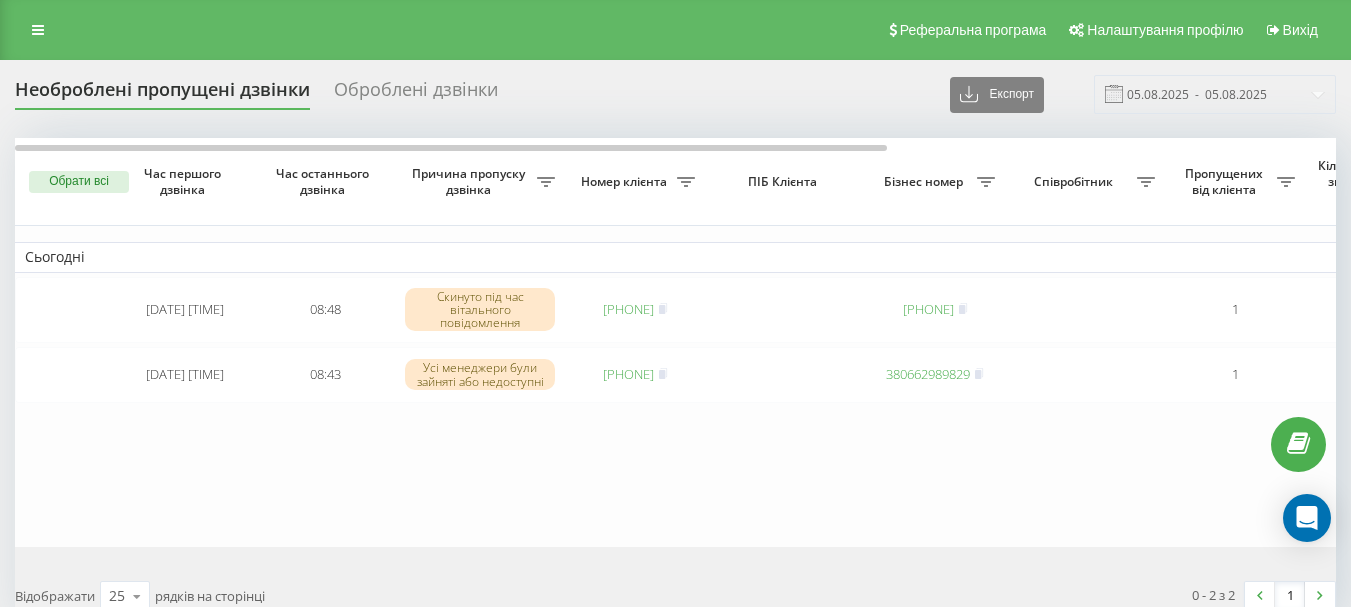 click on "Сьогодні [DATE] [TIME] [TIME] Скинуто під час вітального повідомлення [PHONE] [PHONE] 1 0 35 хвилин тому Основна схема переадресації Обробити Не вдалося зв'язатися Зв'язався з клієнтом за допомогою іншого каналу Клієнт передзвонив сам з іншого номера Інший варіант [DATE] [TIME] [TIME] Усі менеджери були зайняті або недоступні [PHONE] [PHONE] 1 0 39 хвилин тому Основна схема переадресації Обробити Не вдалося зв'язатися Зв'язався з клієнтом за допомогою іншого каналу Клієнт передзвонив сам з іншого номера Інший варіант" at bounding box center [1015, 342] 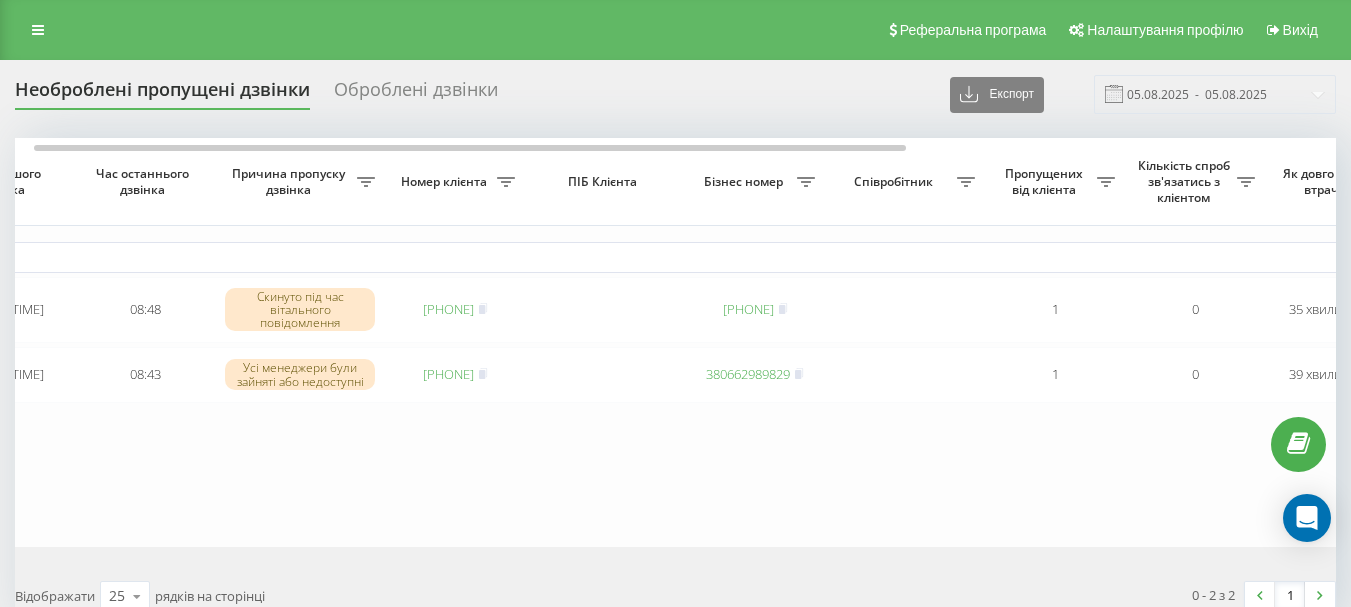 scroll, scrollTop: 0, scrollLeft: 0, axis: both 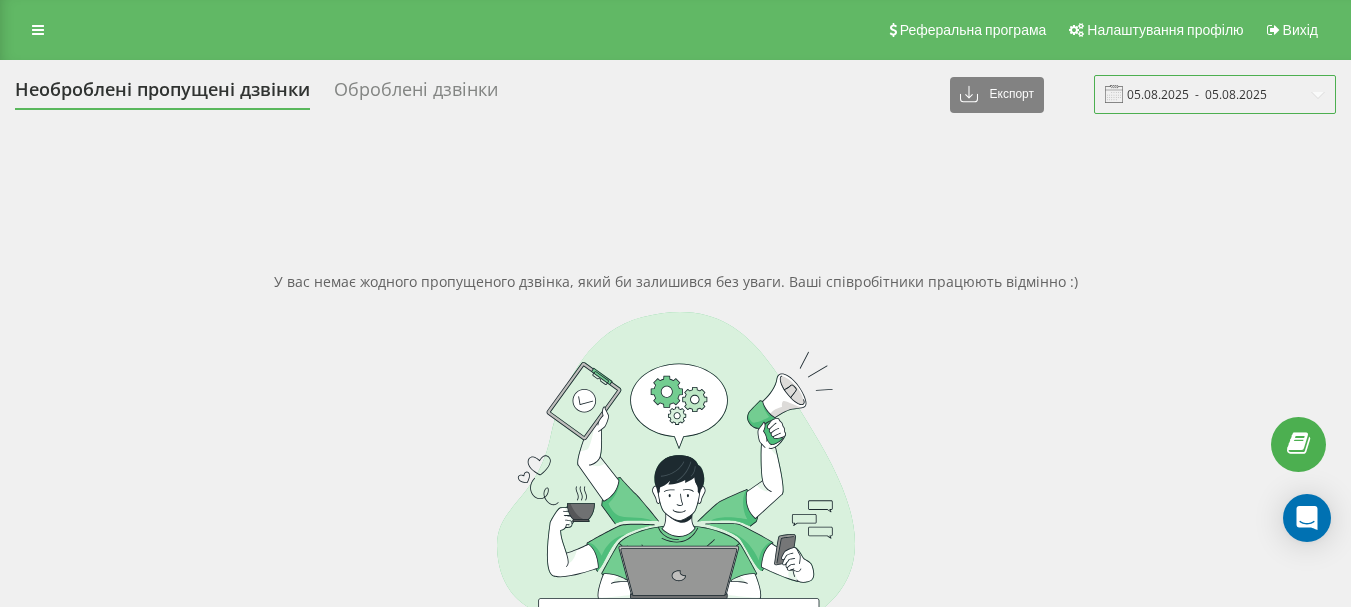 click on "05.08.2025  -  05.08.2025" at bounding box center [1215, 94] 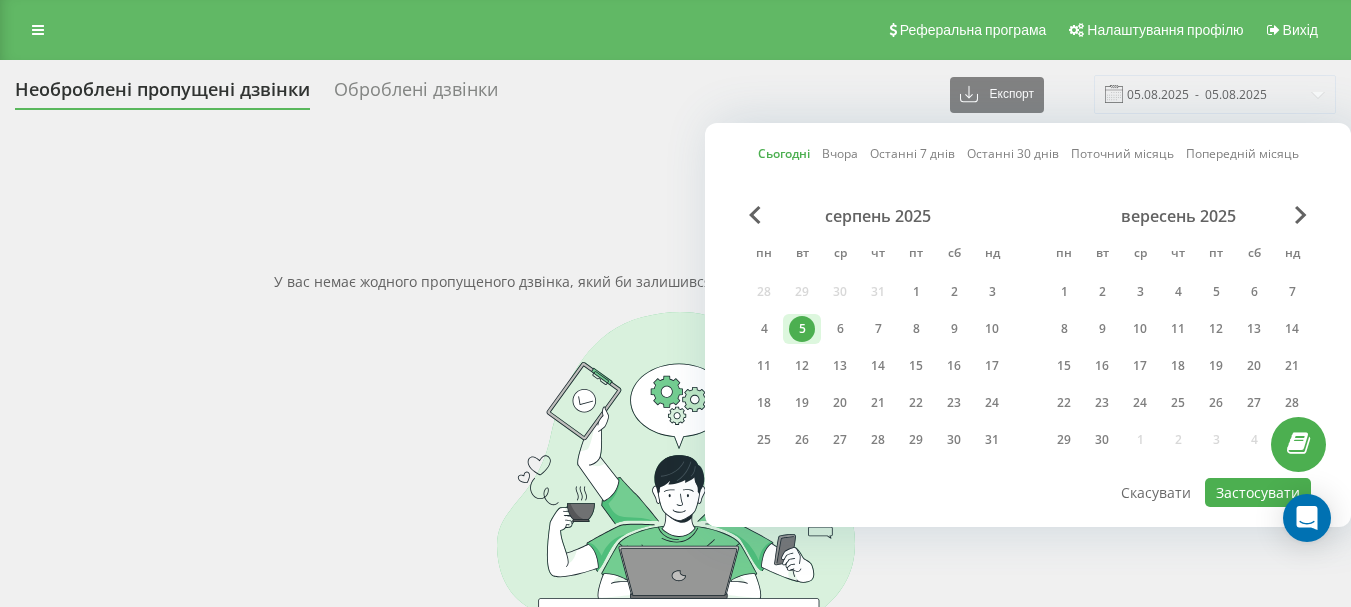 click on "Вчора" at bounding box center (840, 153) 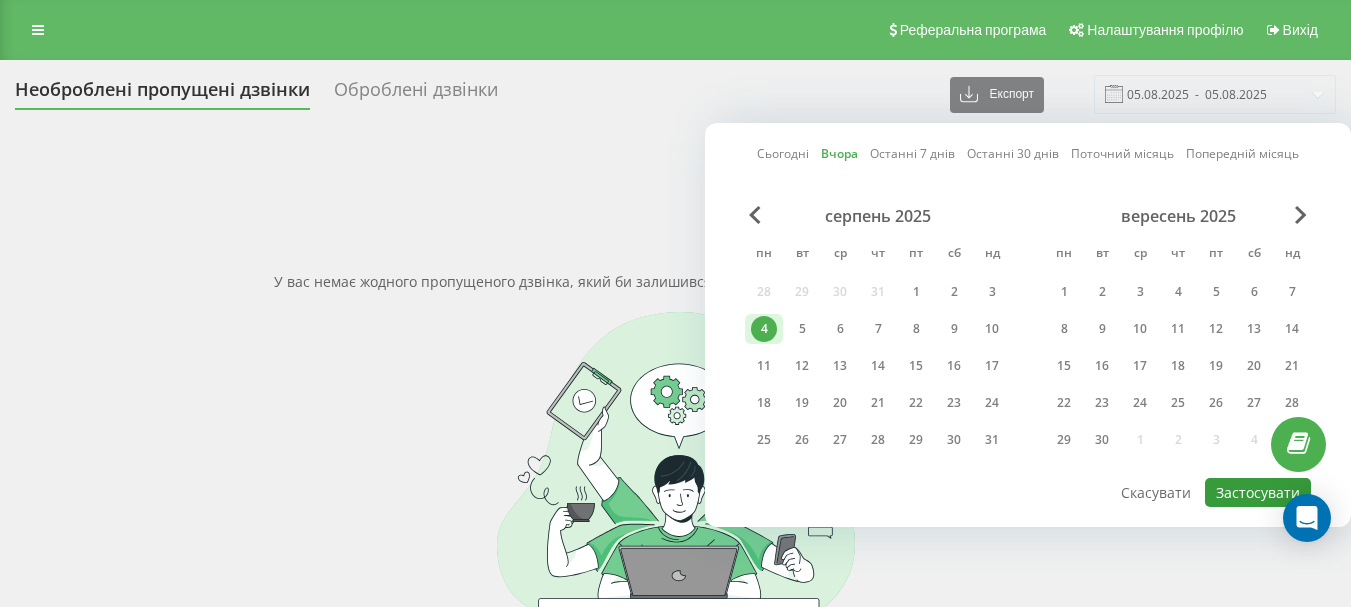 drag, startPoint x: 1239, startPoint y: 495, endPoint x: 843, endPoint y: 360, distance: 418.37903 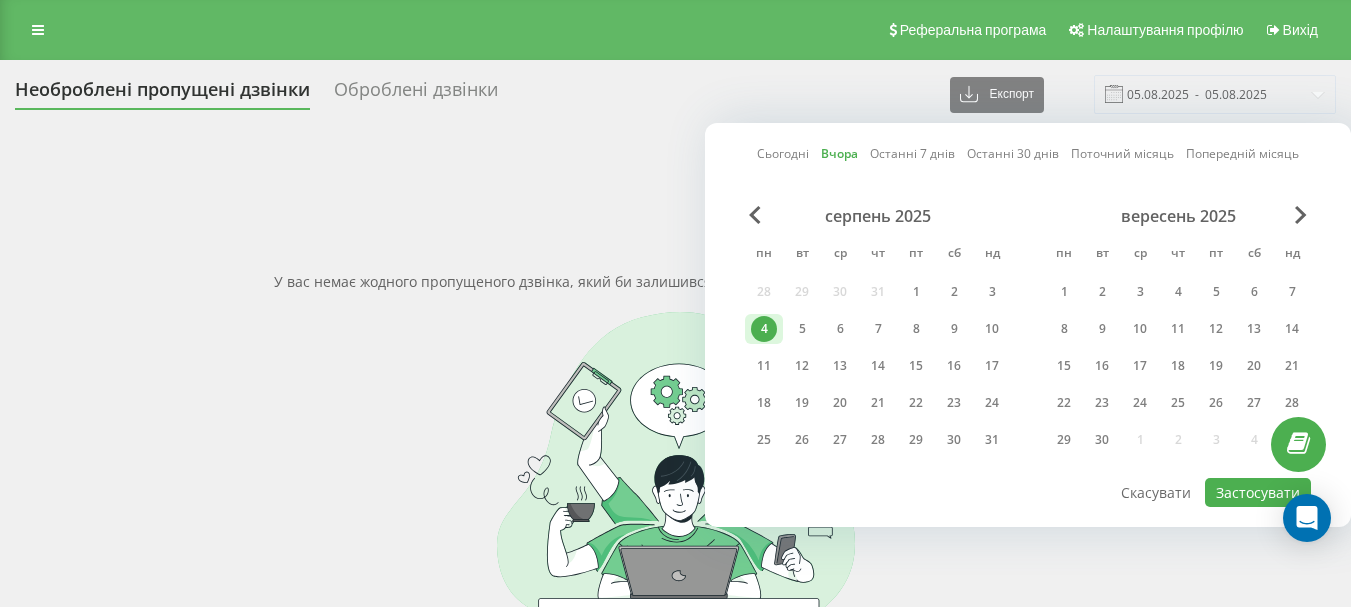 type on "04.08.2025  -  04.08.2025" 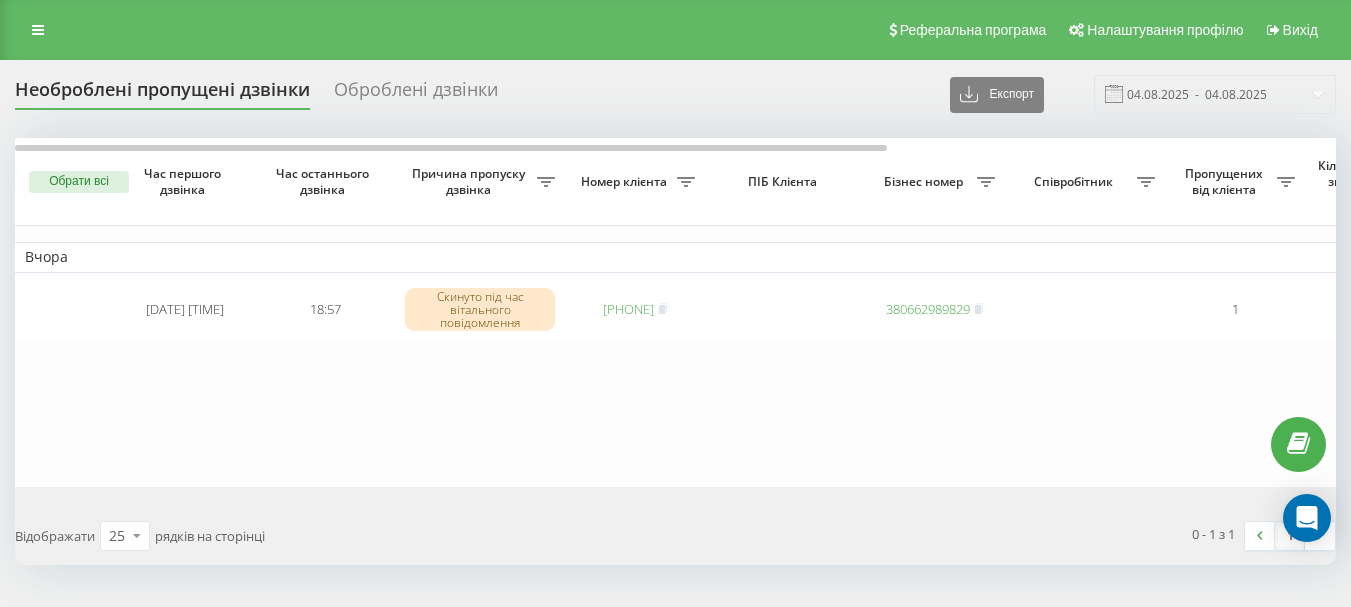 scroll, scrollTop: 0, scrollLeft: 0, axis: both 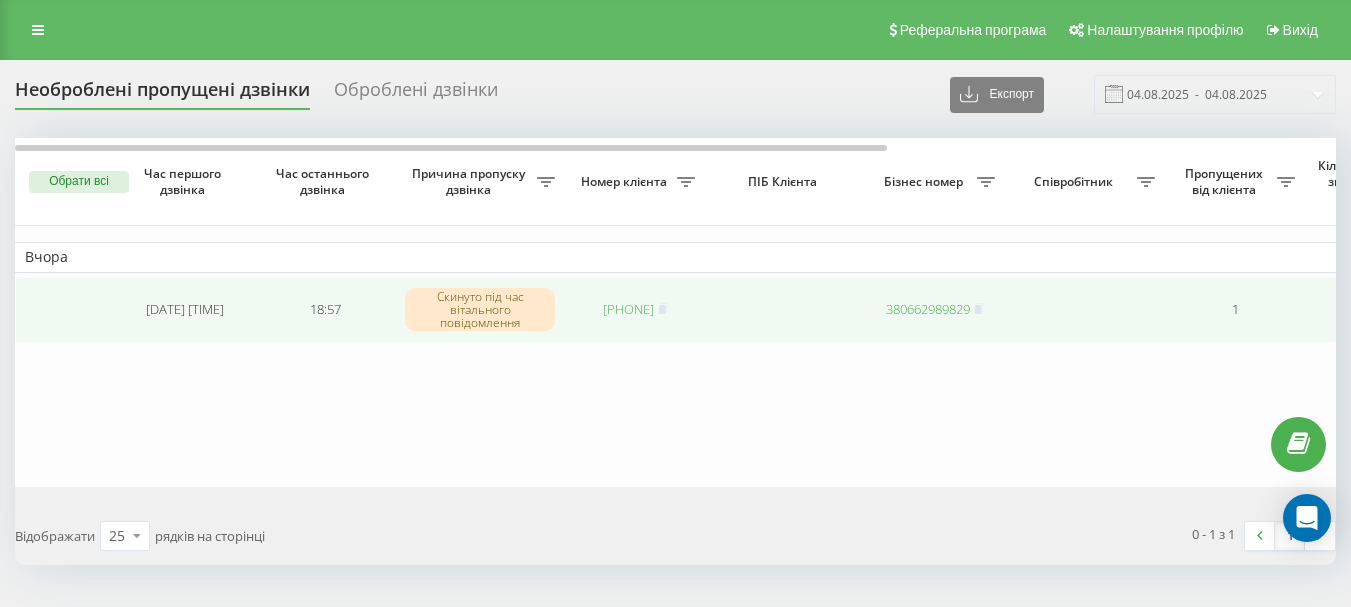 click on "[PHONE]" at bounding box center [628, 309] 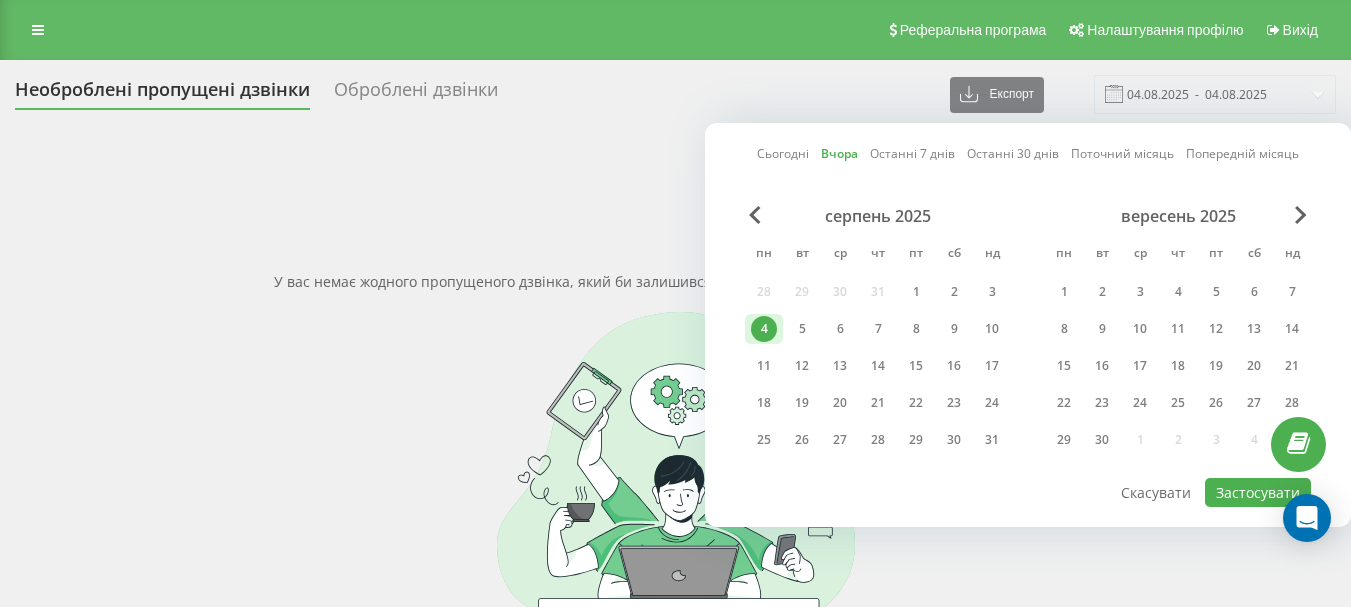 scroll, scrollTop: 0, scrollLeft: 0, axis: both 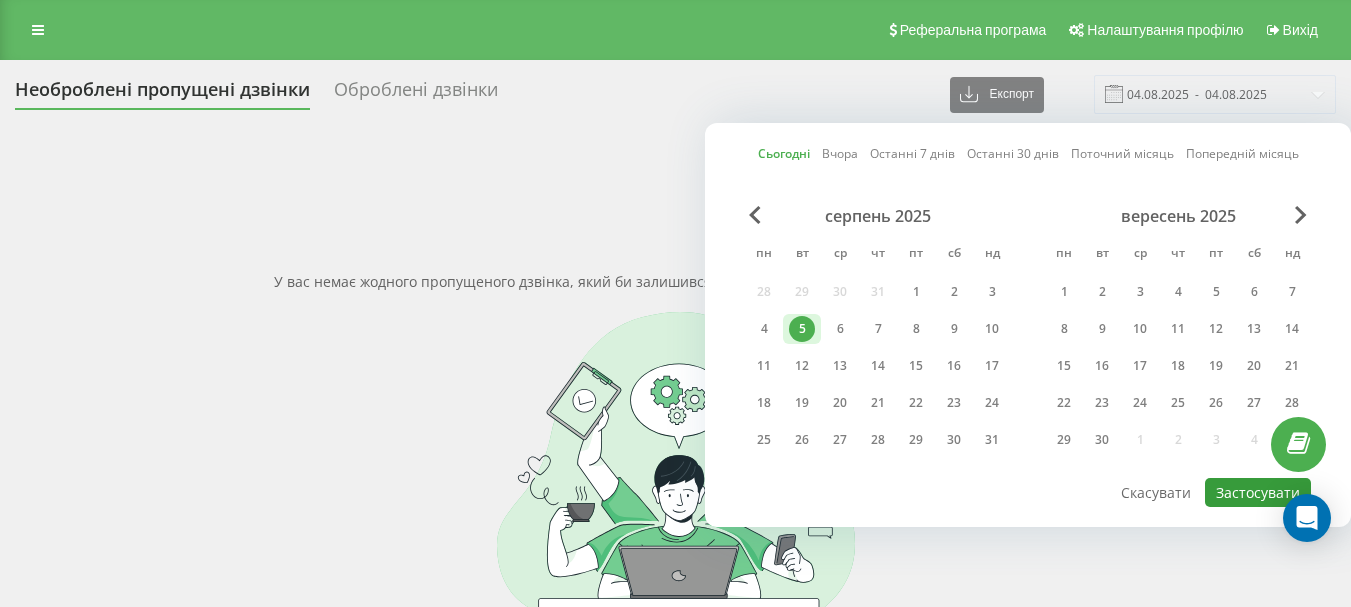 click on "Застосувати" at bounding box center [1258, 492] 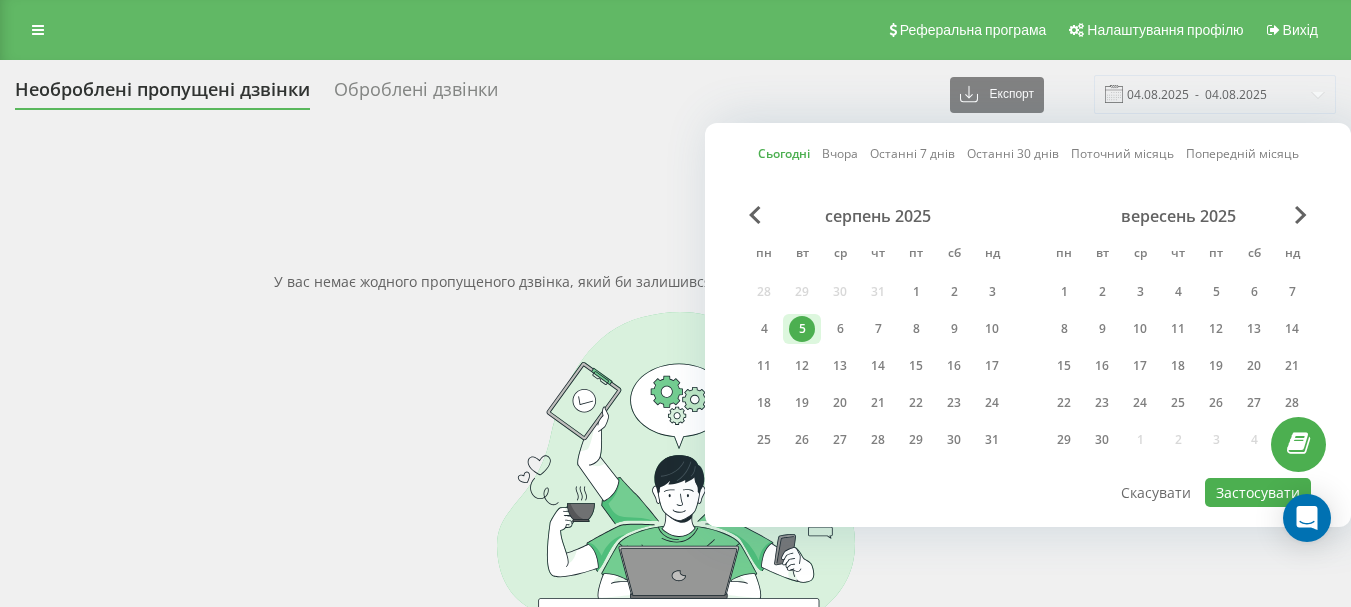 type on "05.08.2025  -  05.08.2025" 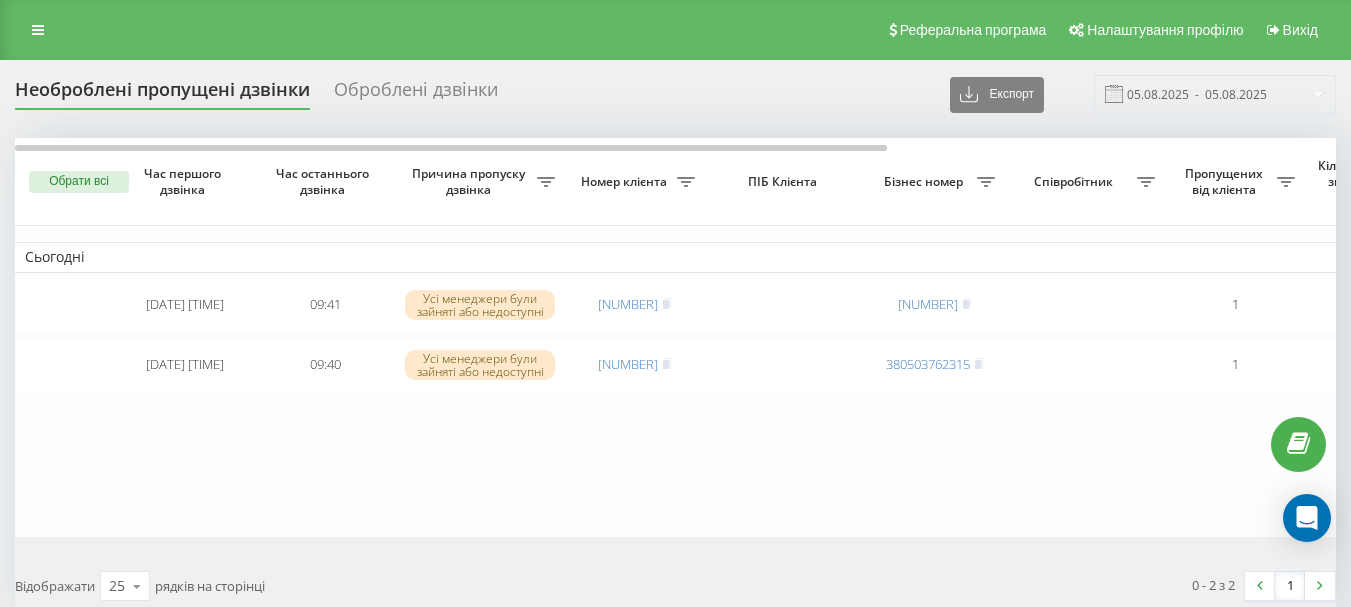 scroll, scrollTop: 0, scrollLeft: 0, axis: both 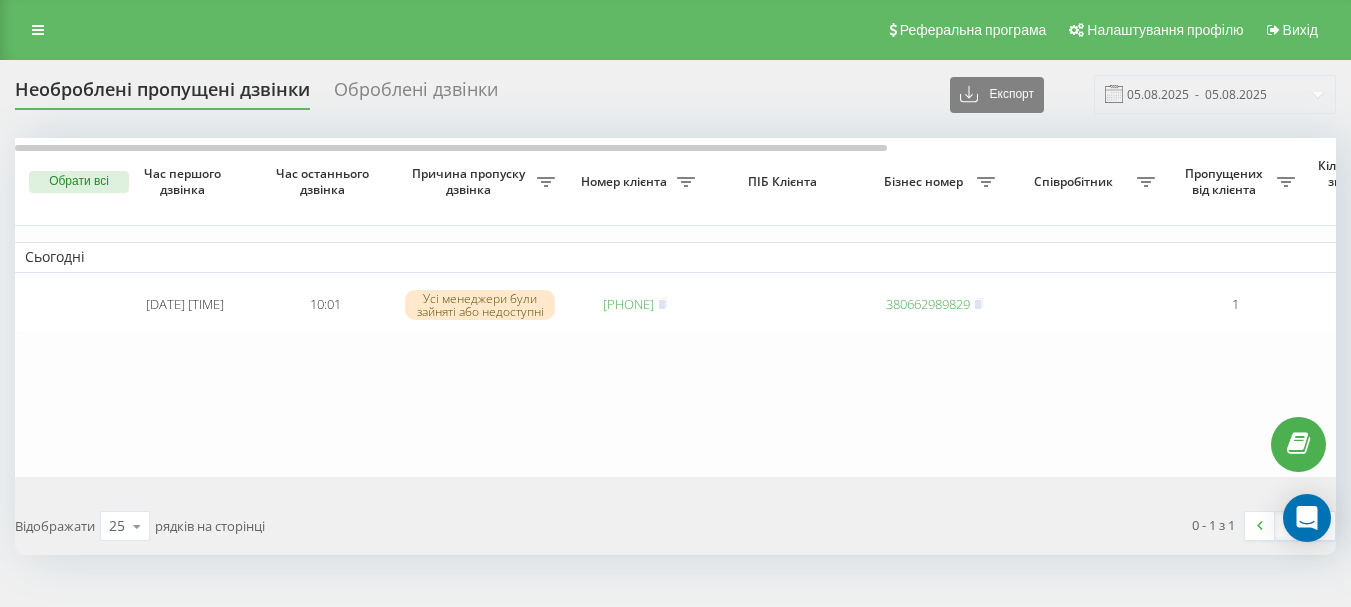 click on "Сьогодні [DATE] [TIME] [TIME] Усі менеджери були зайняті або недоступні [PHONE] [PHONE] 1 1 3 хвилини тому Основна схема переадресації Обробити Не вдалося зв'язатися Зв'язався з клієнтом за допомогою іншого каналу Клієнт передзвонив сам з іншого номера Інший варіант" at bounding box center [1015, 307] 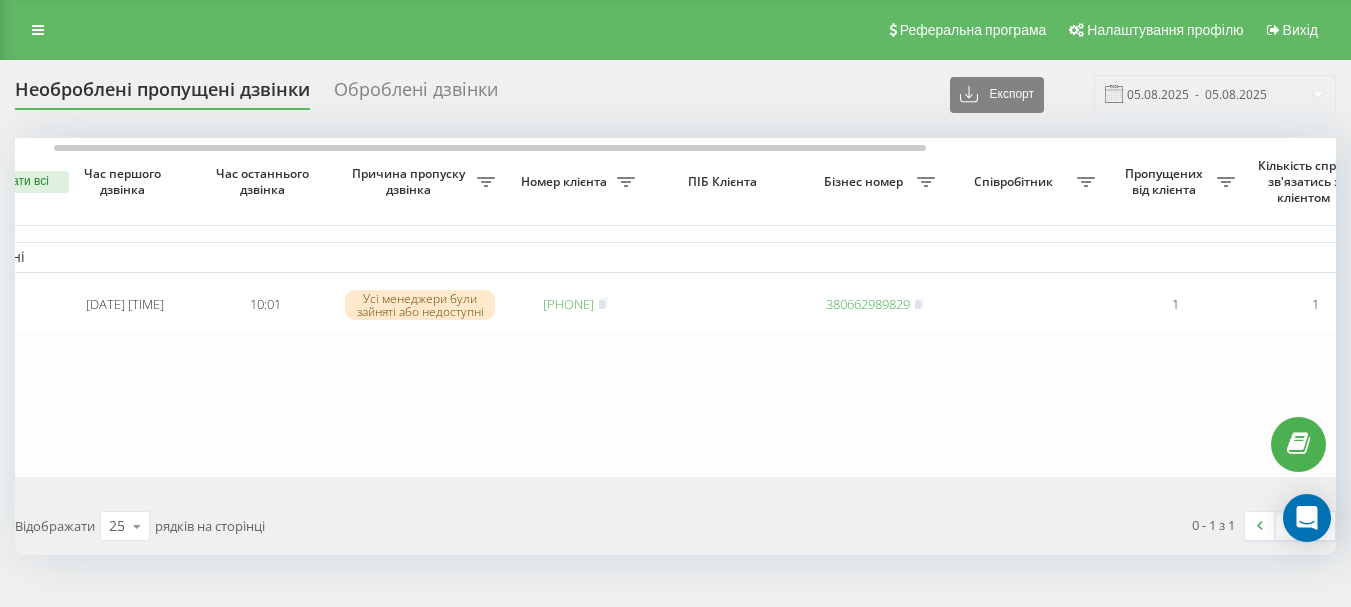 scroll, scrollTop: 0, scrollLeft: 90, axis: horizontal 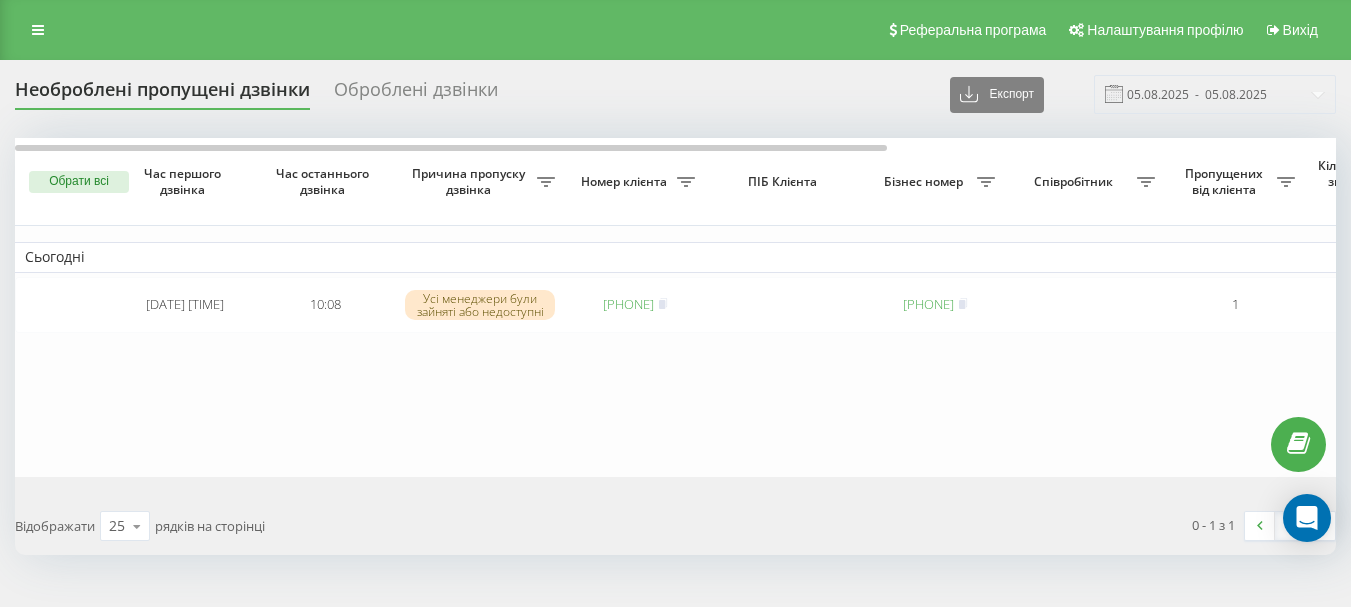 click on "Сьогодні 2025-08-05 10:08:08 10:08 Усі менеджери були зайняті або недоступні 380635876845 380932989829 1 0 хвилину тому Основна схема переадресації Обробити Не вдалося зв'язатися Зв'язався з клієнтом за допомогою іншого каналу Клієнт передзвонив сам з іншого номера Інший варіант" at bounding box center (1015, 307) 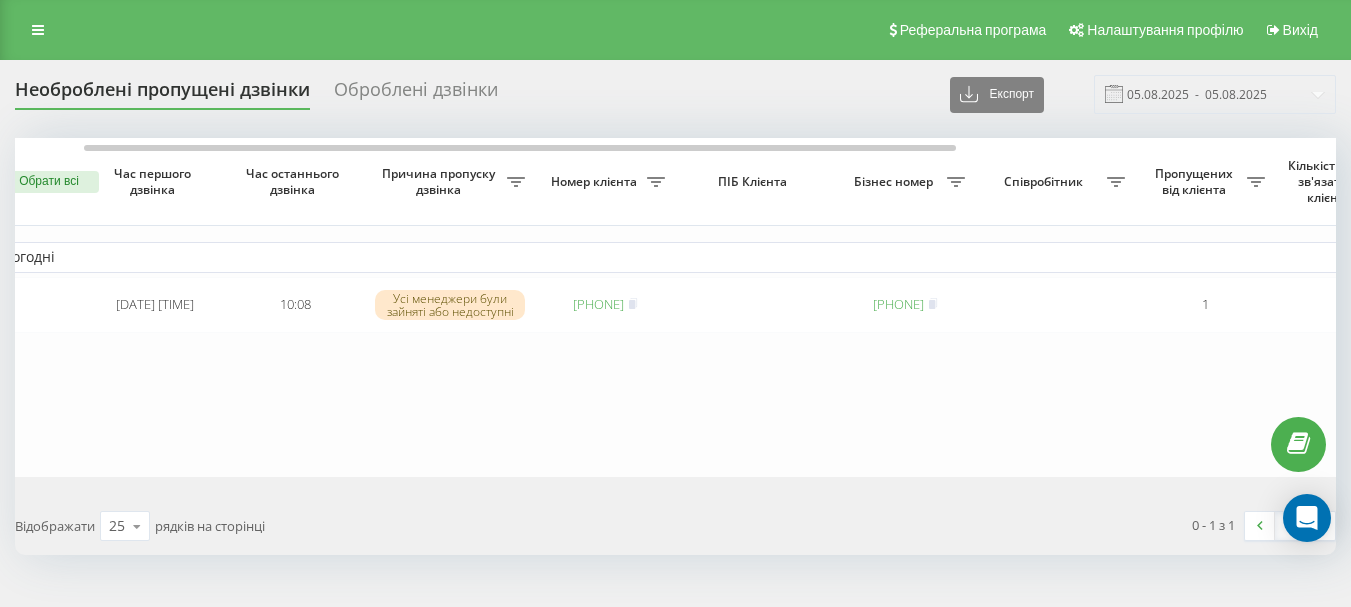 scroll, scrollTop: 0, scrollLeft: 60, axis: horizontal 